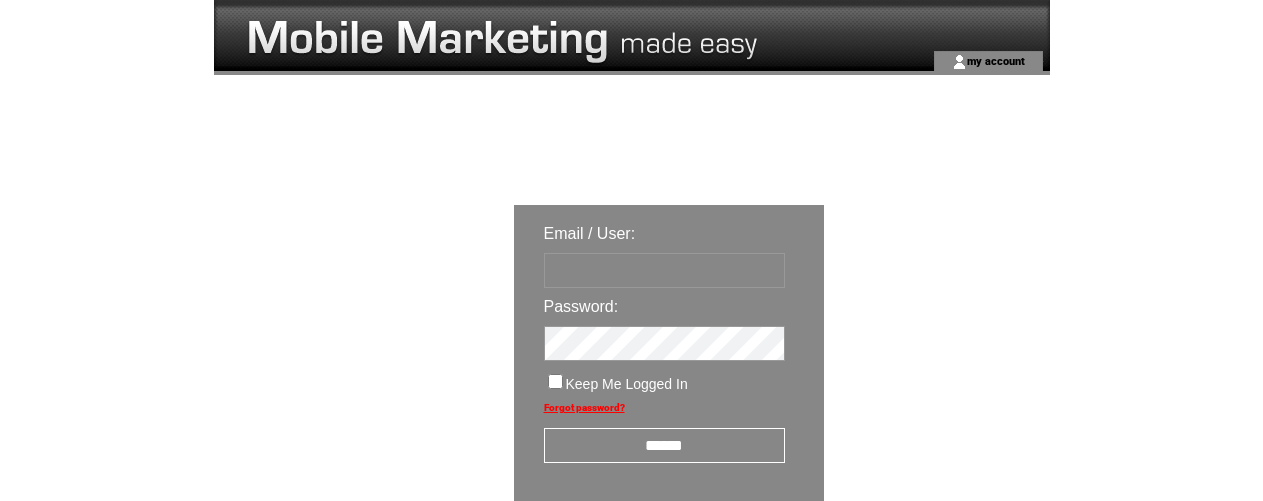 scroll, scrollTop: 0, scrollLeft: 0, axis: both 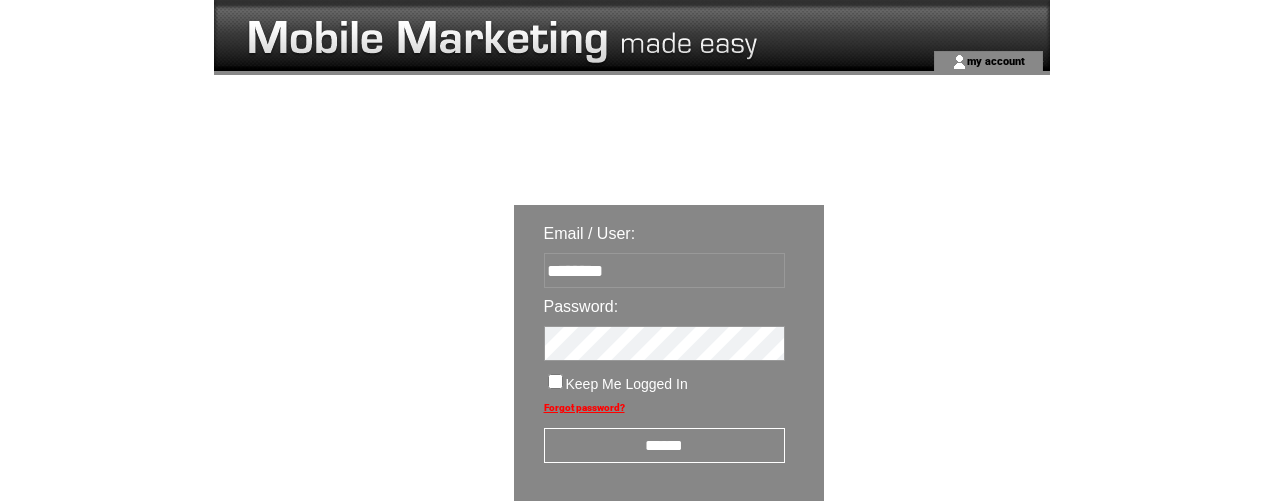 click on "******" at bounding box center (664, 445) 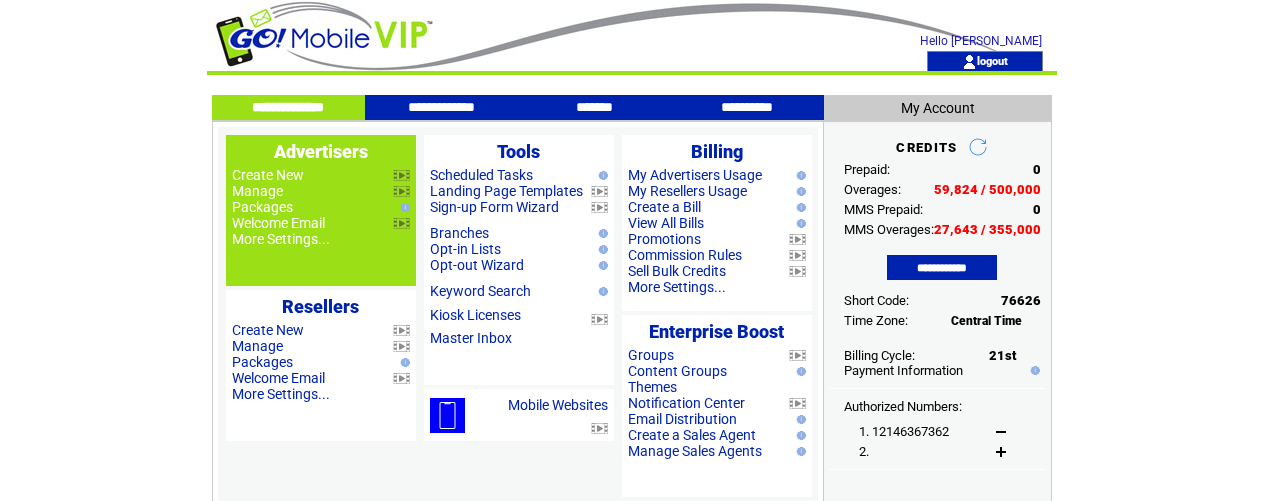 scroll, scrollTop: 0, scrollLeft: 0, axis: both 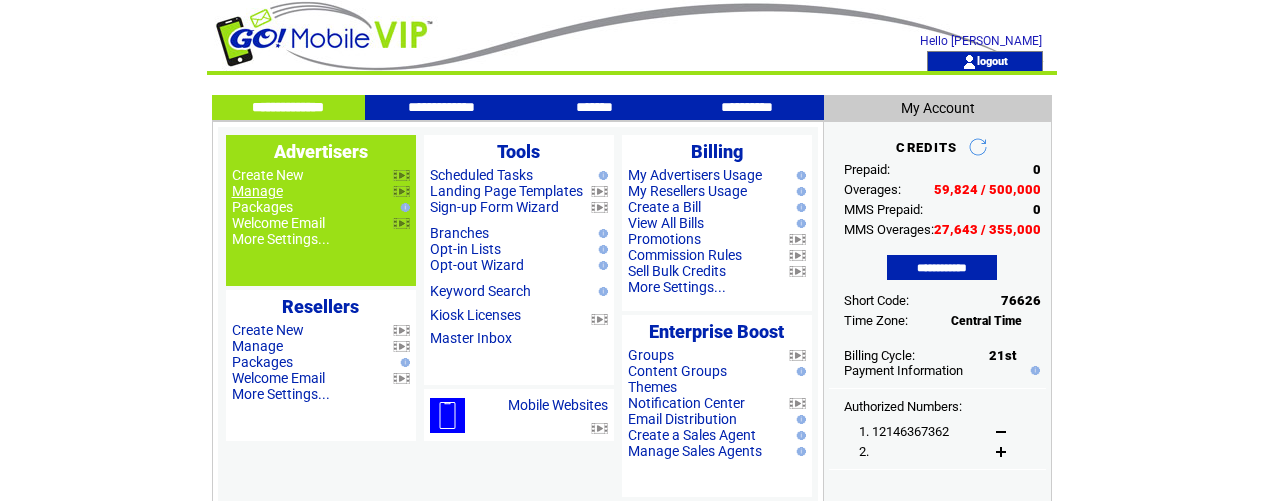click on "Manage" at bounding box center [257, 191] 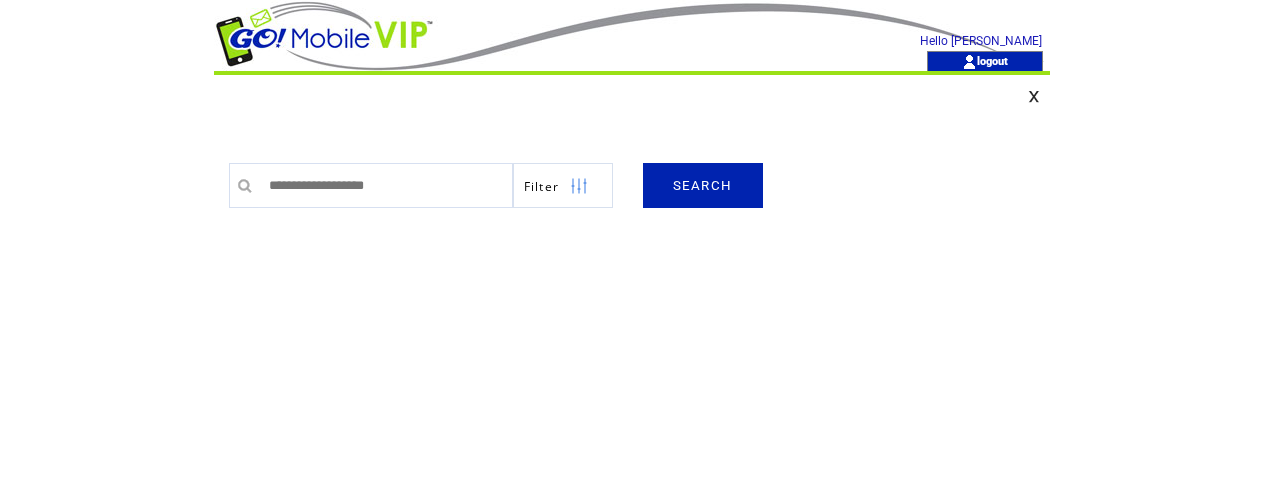 scroll, scrollTop: 0, scrollLeft: 0, axis: both 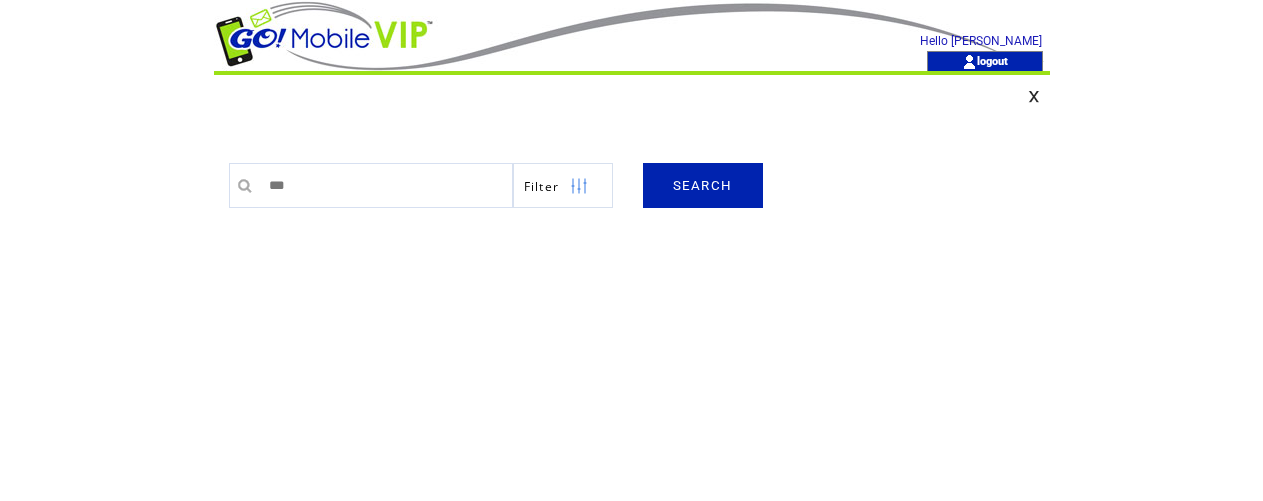 type on "***" 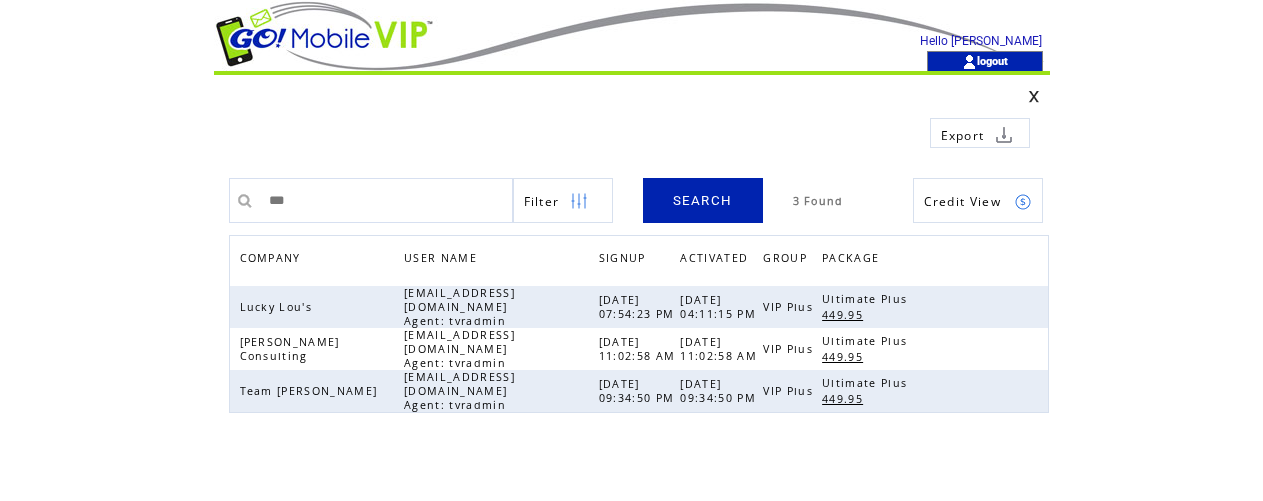 scroll, scrollTop: 0, scrollLeft: 0, axis: both 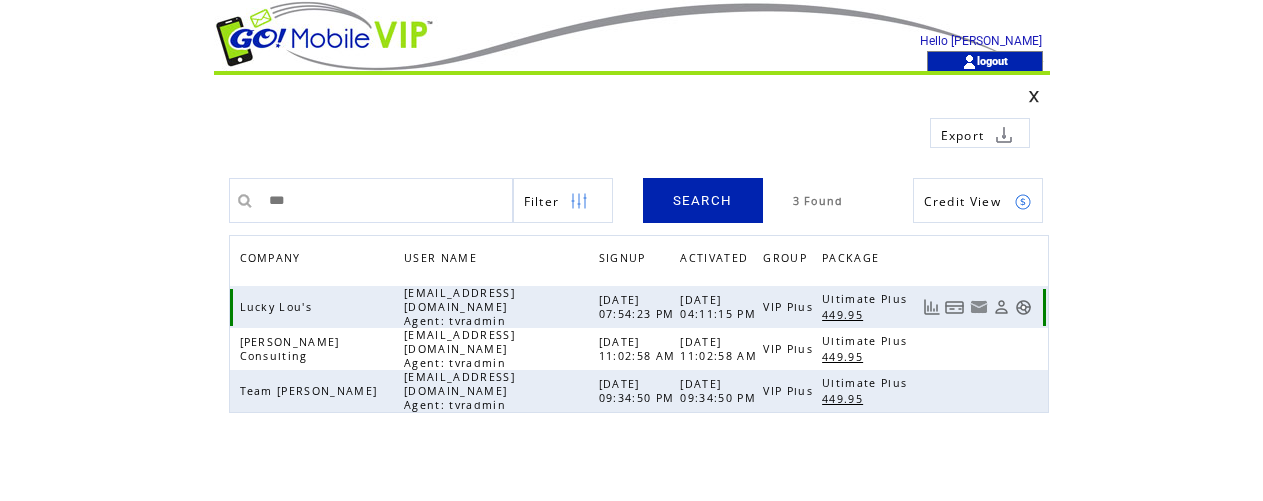 click at bounding box center [1023, 307] 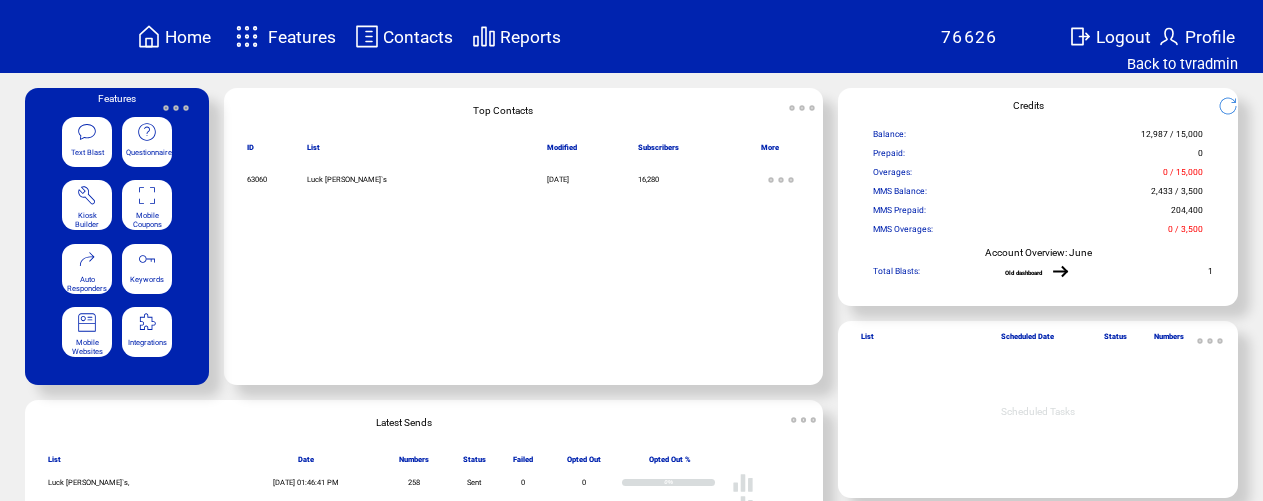 scroll, scrollTop: 0, scrollLeft: 0, axis: both 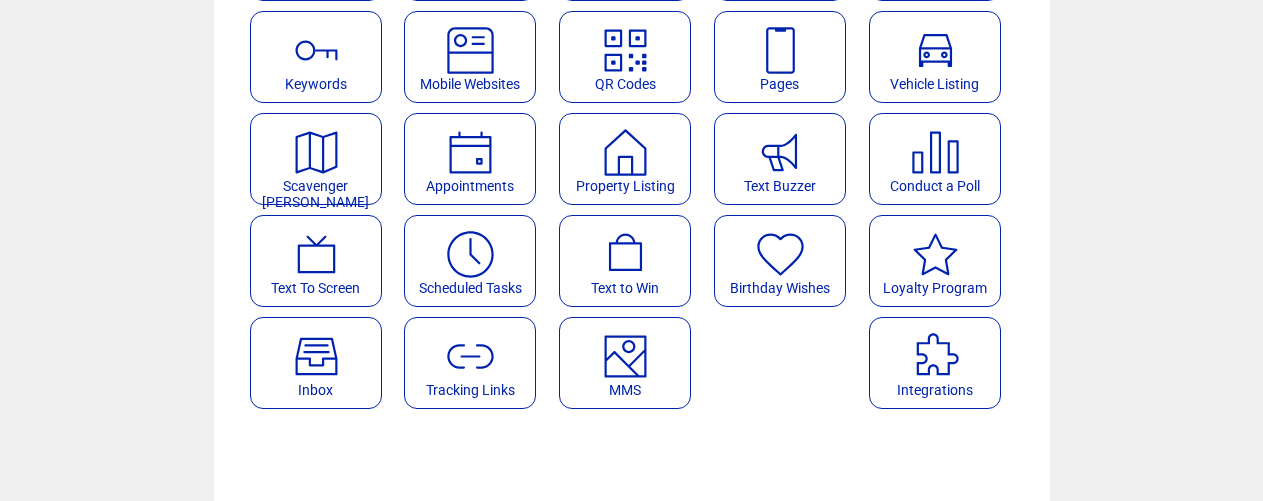 click at bounding box center [625, 349] 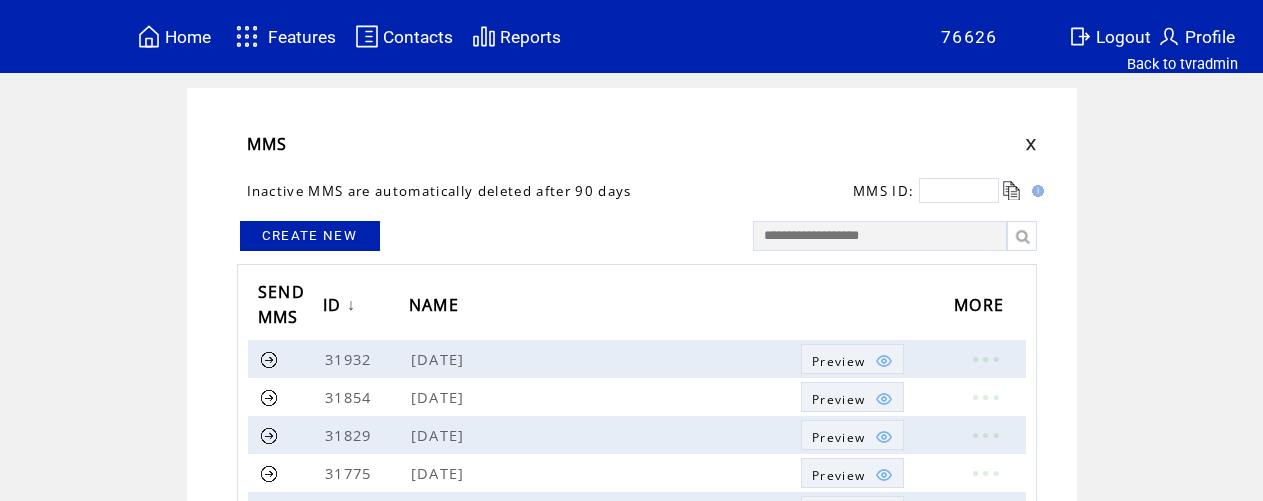 scroll, scrollTop: 0, scrollLeft: 0, axis: both 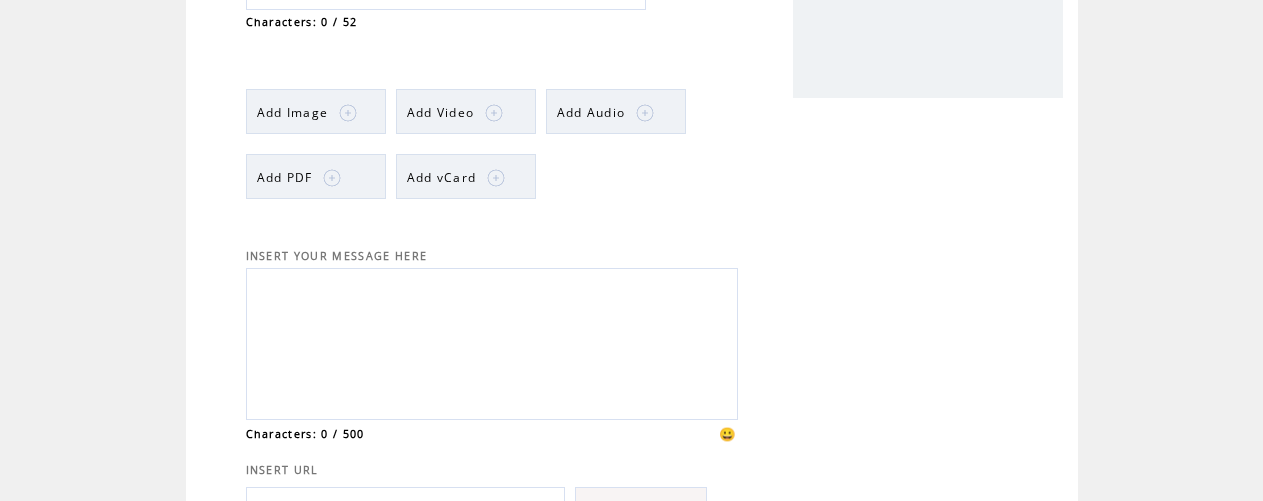 click at bounding box center (492, 341) 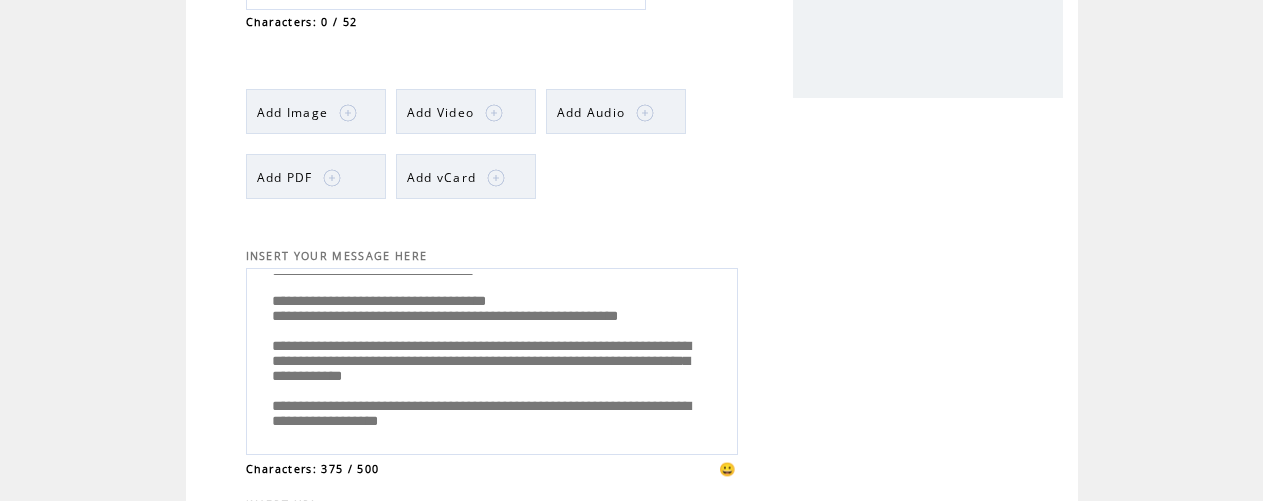 scroll, scrollTop: 0, scrollLeft: 0, axis: both 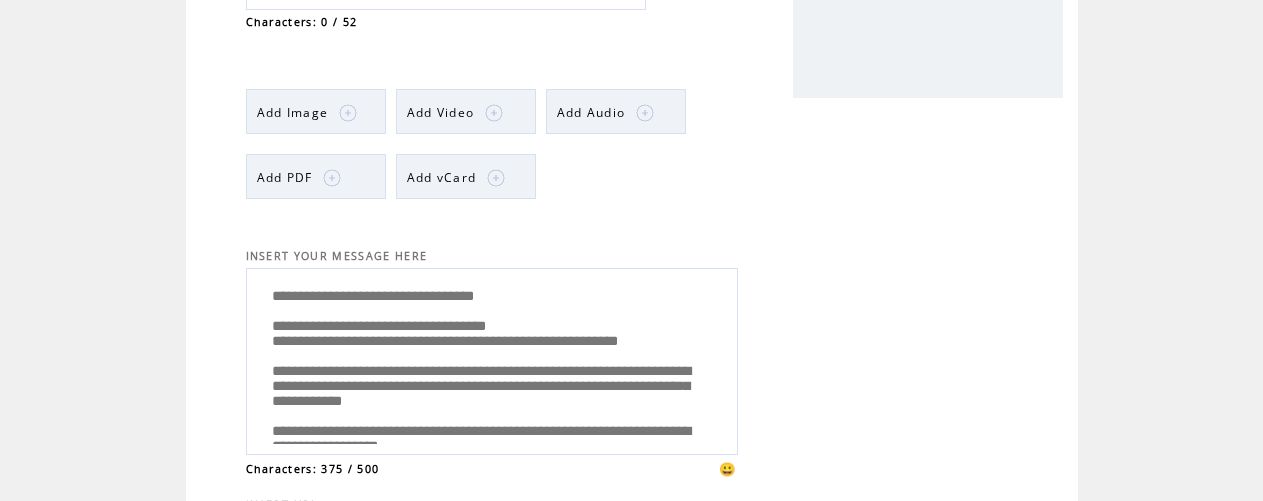 type on "**********" 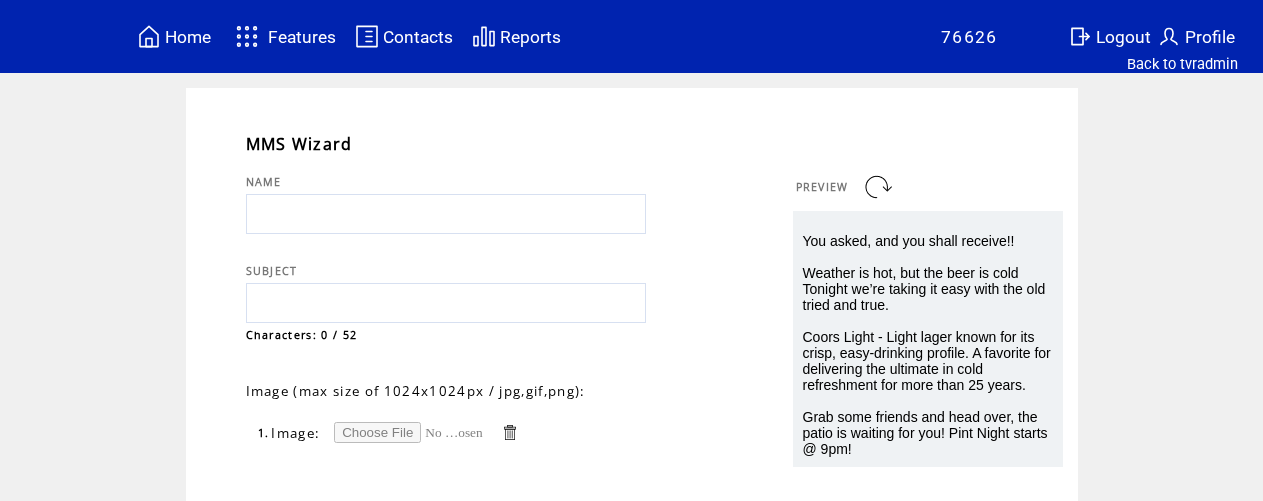 scroll, scrollTop: 0, scrollLeft: 0, axis: both 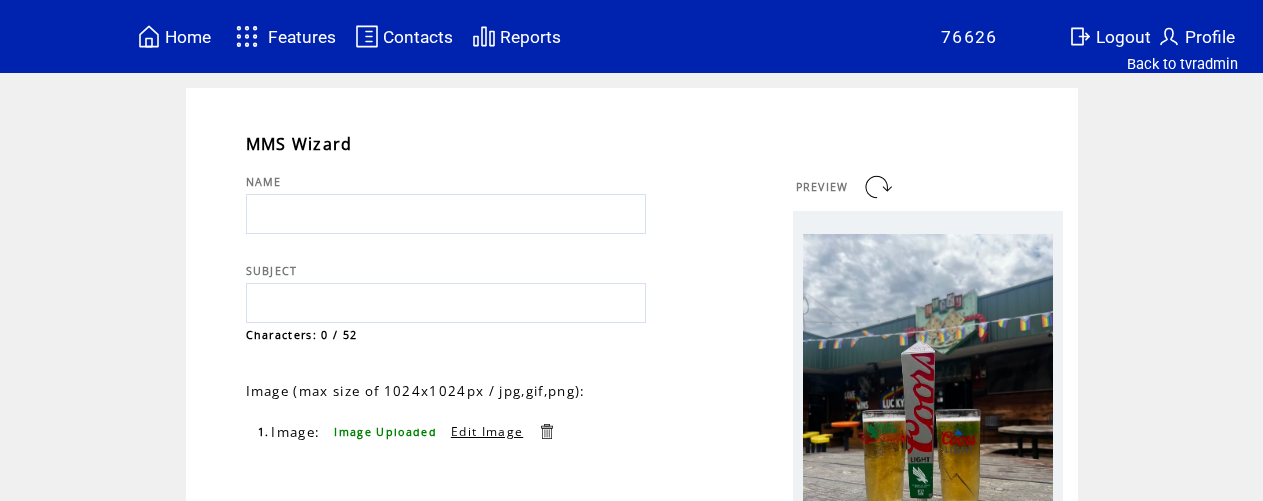click at bounding box center (446, 303) 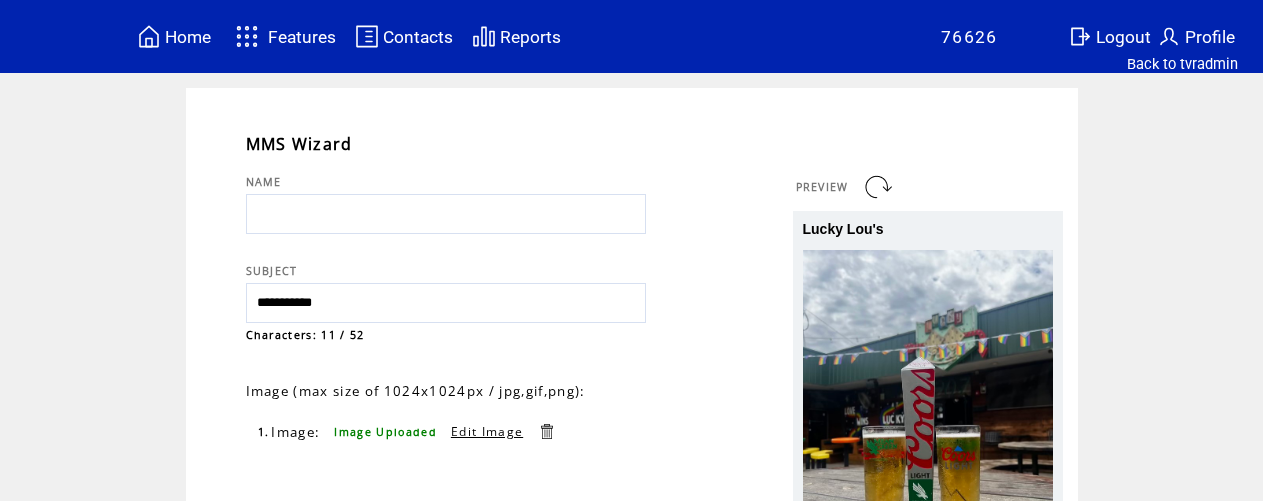 click at bounding box center (446, 214) 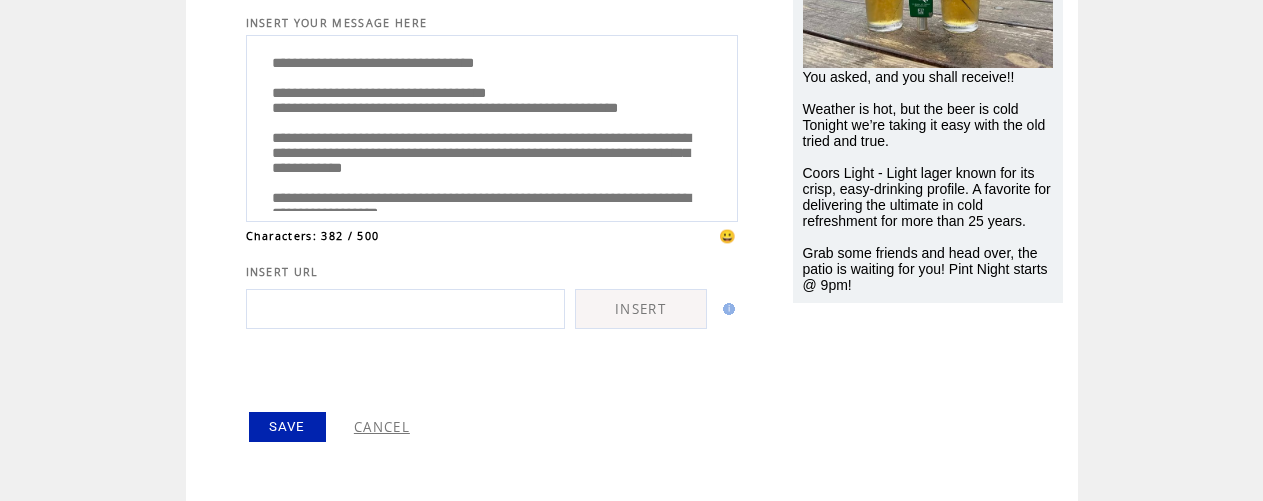 scroll, scrollTop: 503, scrollLeft: 0, axis: vertical 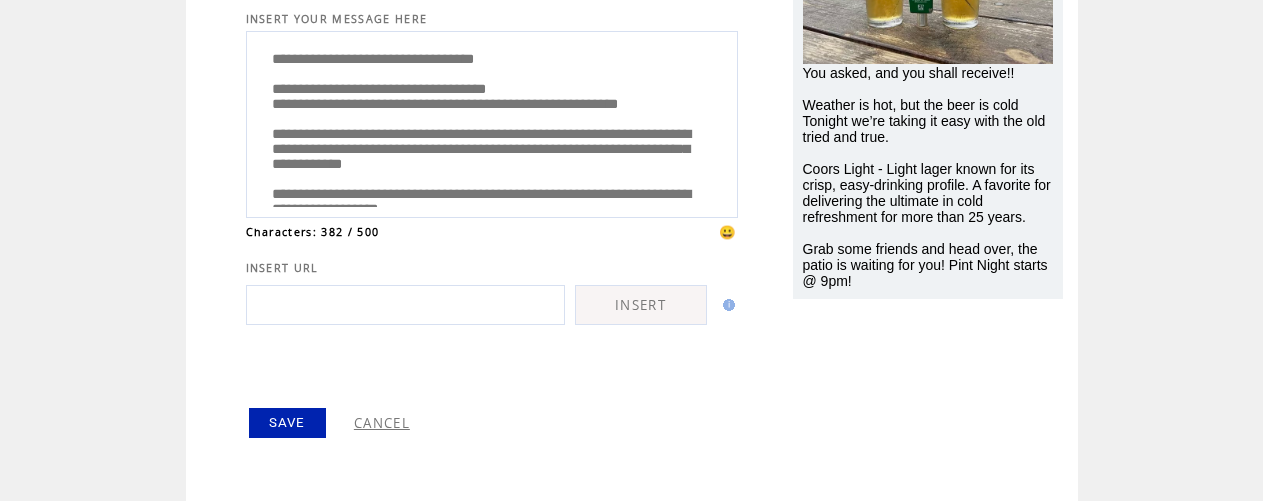 type on "******" 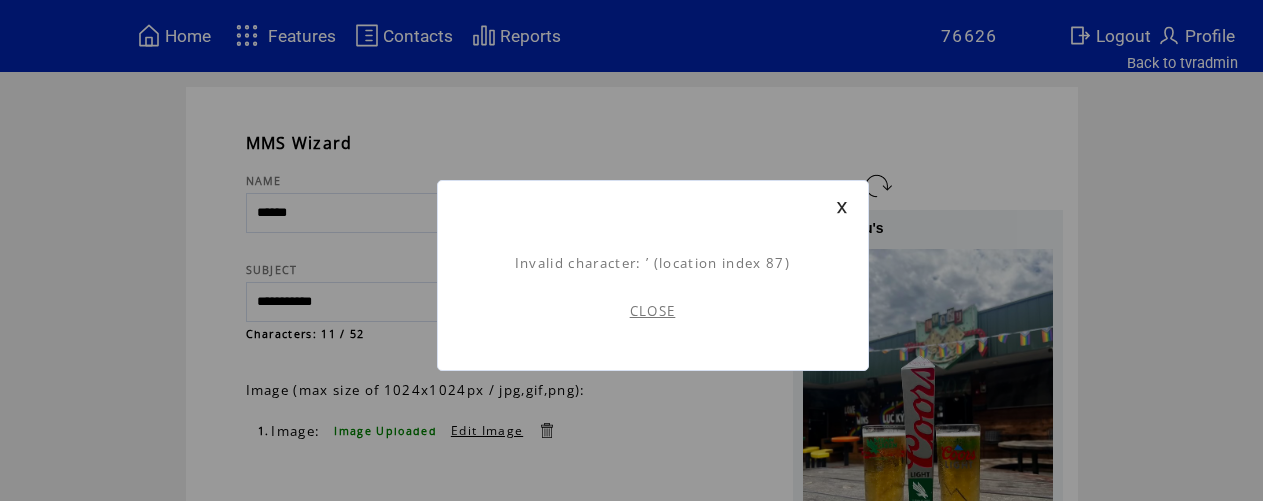 scroll, scrollTop: 1, scrollLeft: 0, axis: vertical 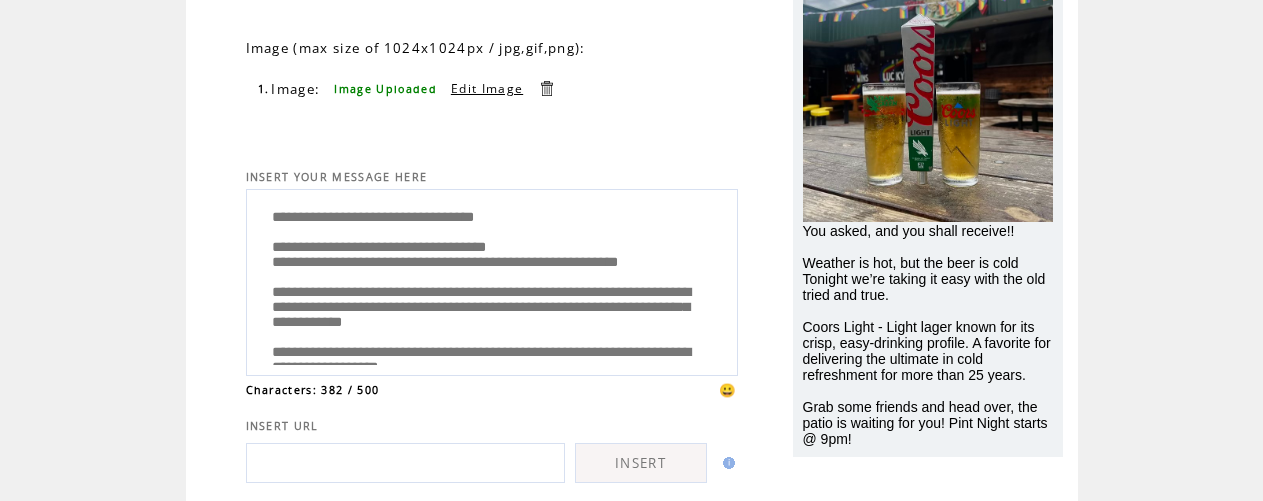 click on "**********" at bounding box center (492, 280) 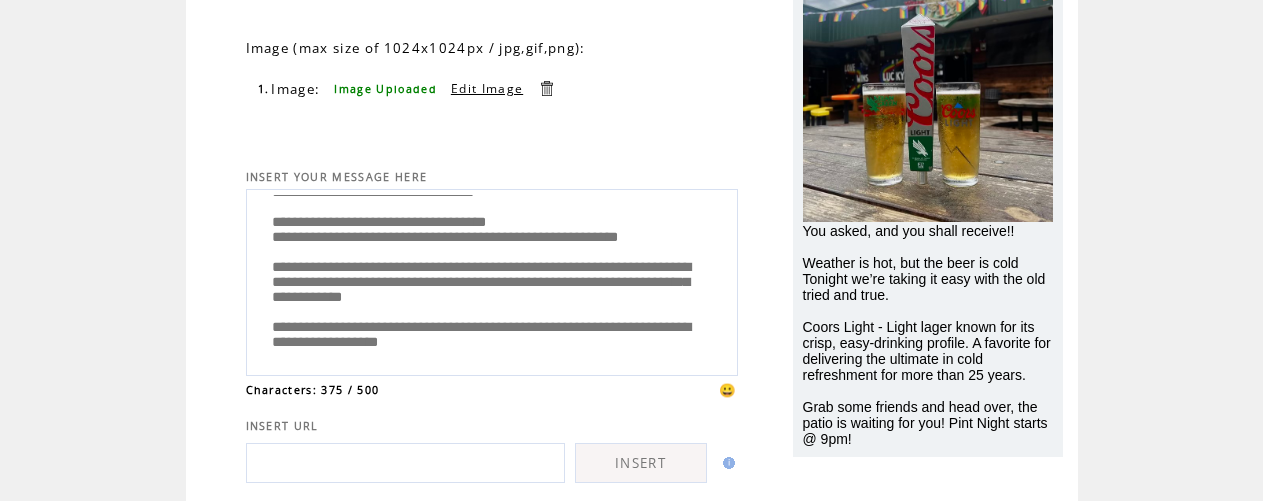 scroll, scrollTop: 100, scrollLeft: 0, axis: vertical 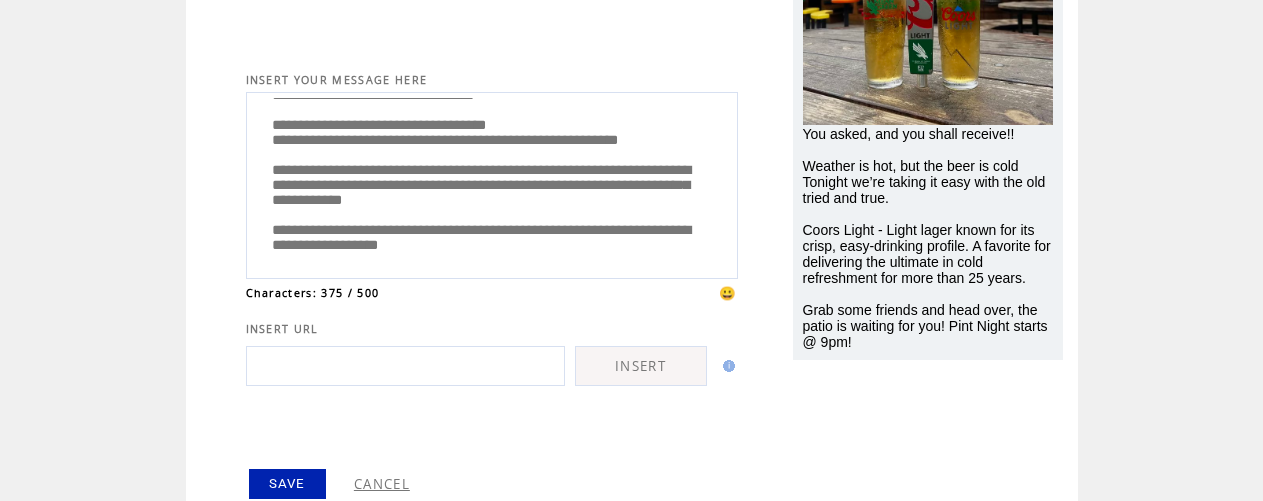 type on "**********" 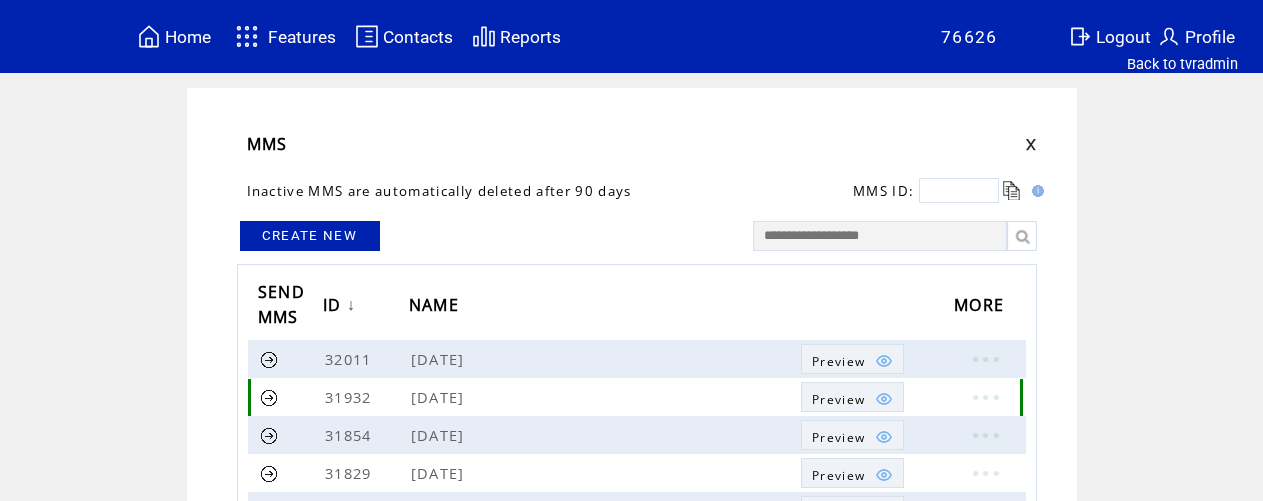 scroll, scrollTop: 0, scrollLeft: 0, axis: both 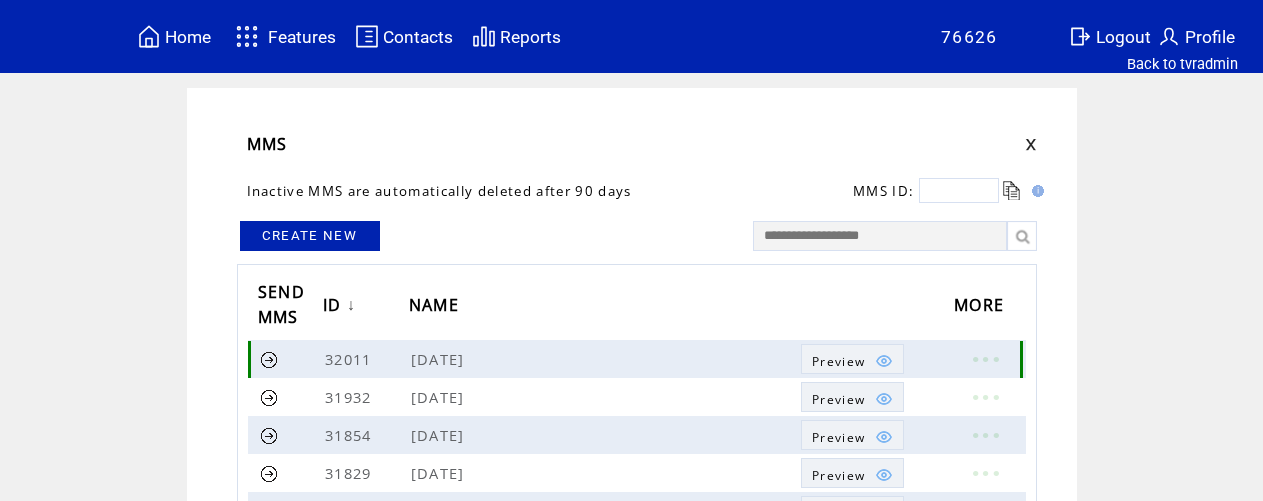 click at bounding box center [269, 359] 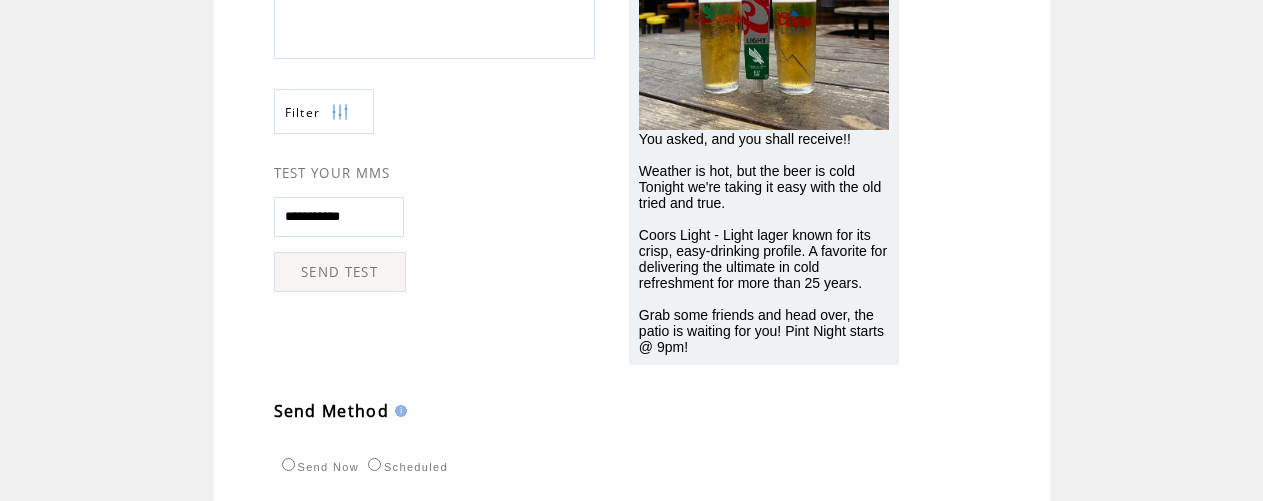 scroll, scrollTop: 435, scrollLeft: 0, axis: vertical 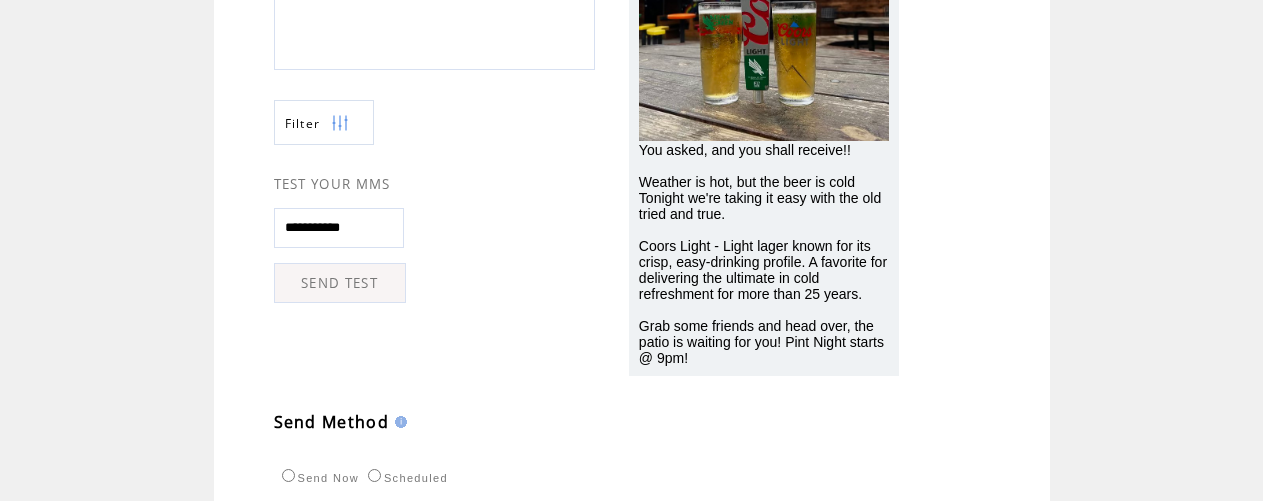click at bounding box center (340, 123) 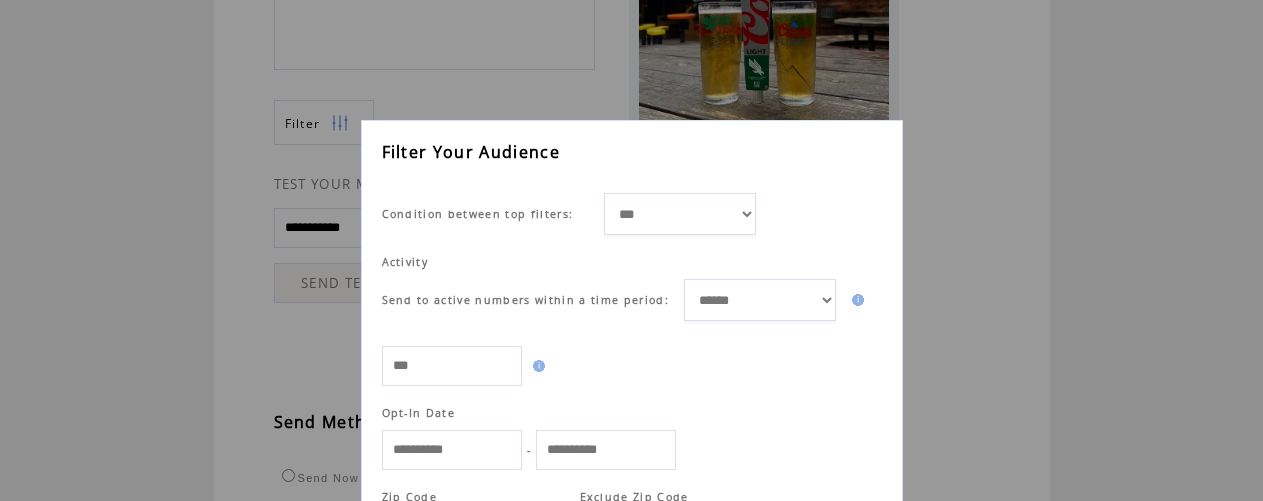 scroll, scrollTop: 1, scrollLeft: 0, axis: vertical 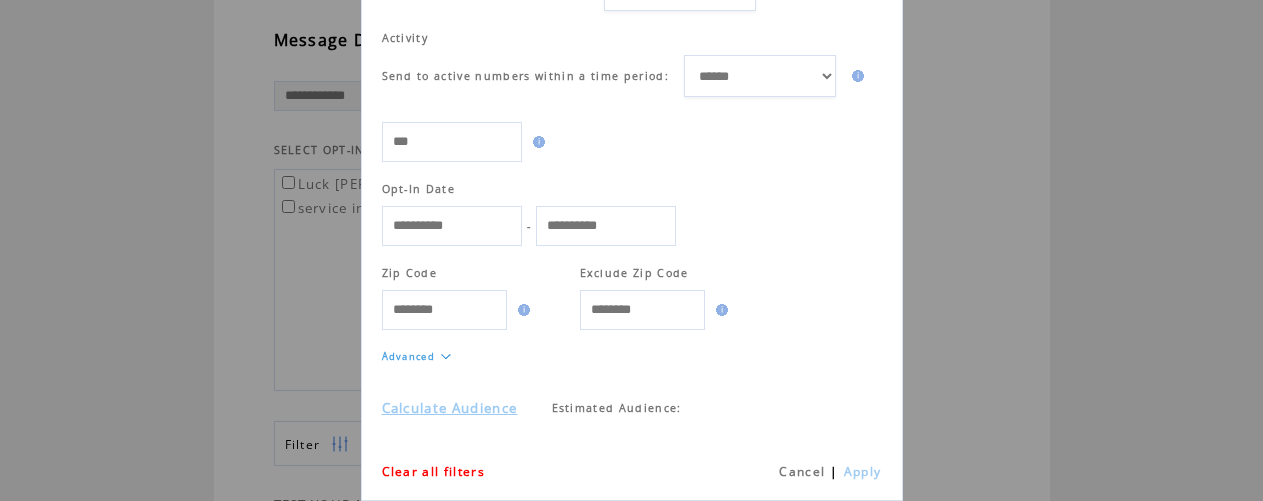click on "Advanced" at bounding box center (409, 356) 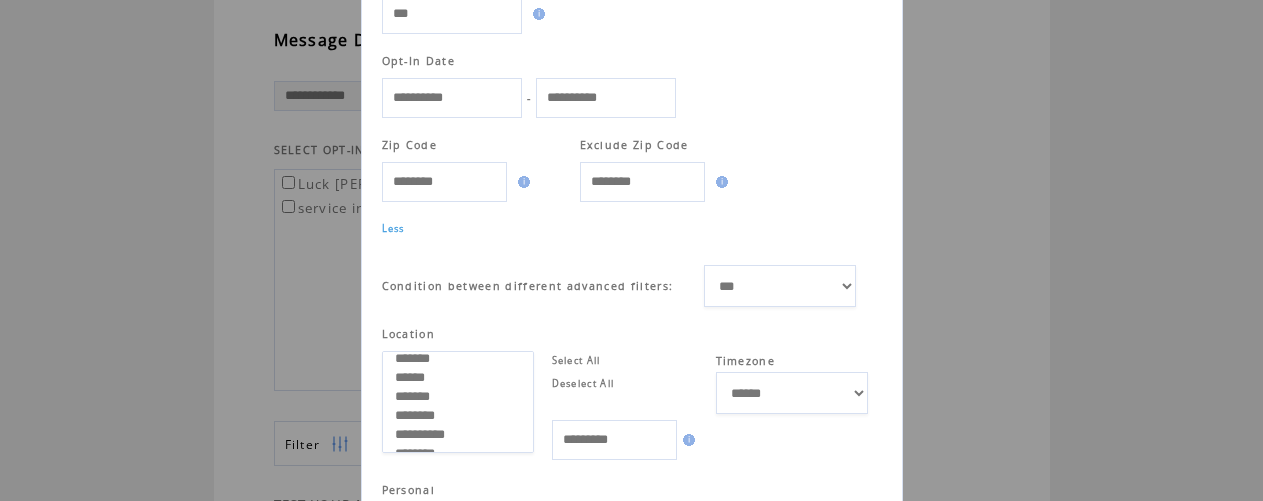 scroll, scrollTop: 358, scrollLeft: 0, axis: vertical 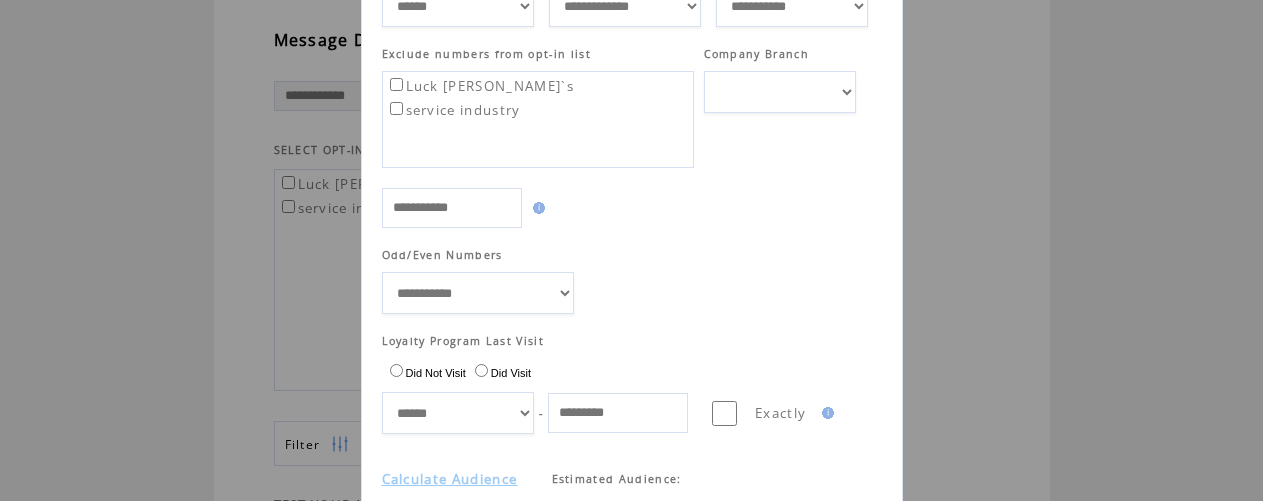 click on "**********" at bounding box center [458, 413] 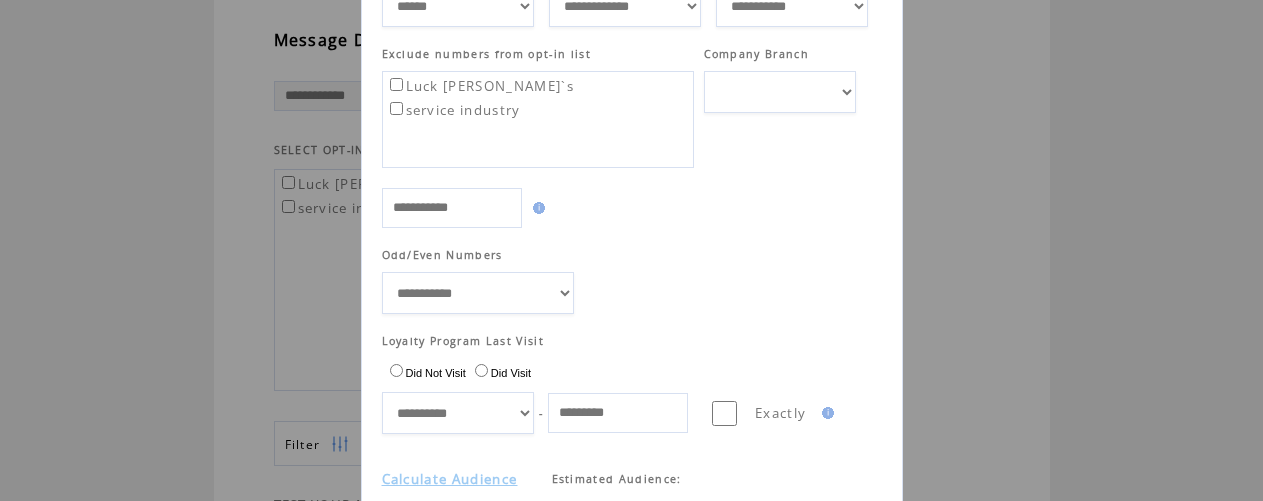 click at bounding box center (618, 413) 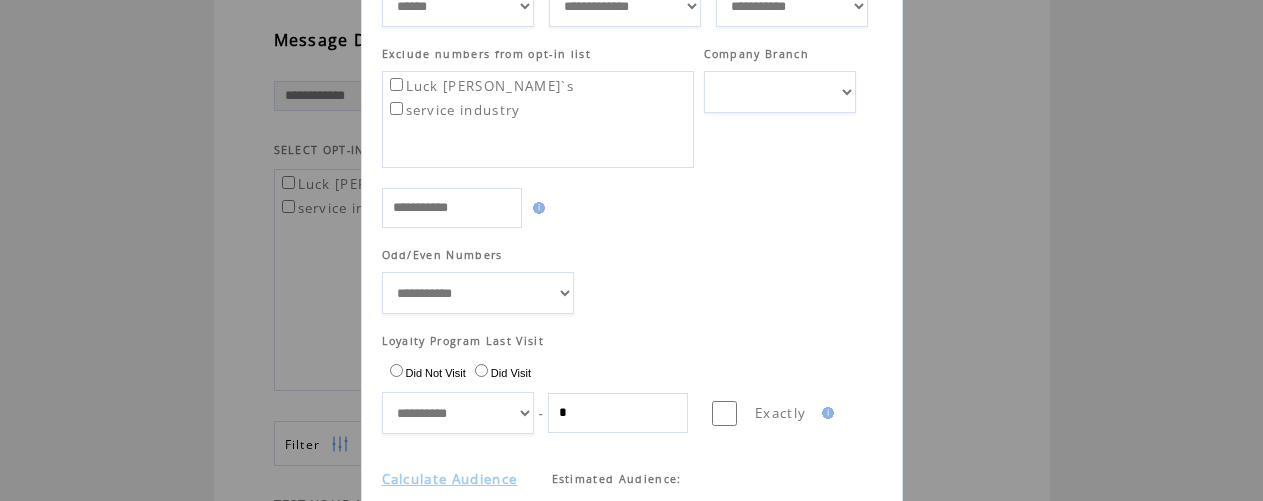 type on "*" 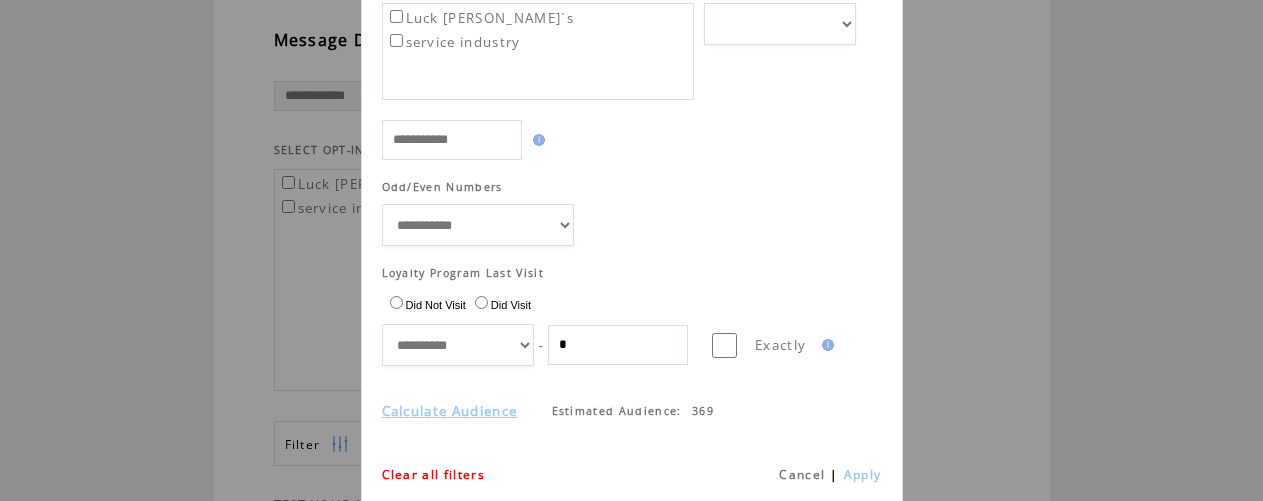 scroll, scrollTop: 947, scrollLeft: 0, axis: vertical 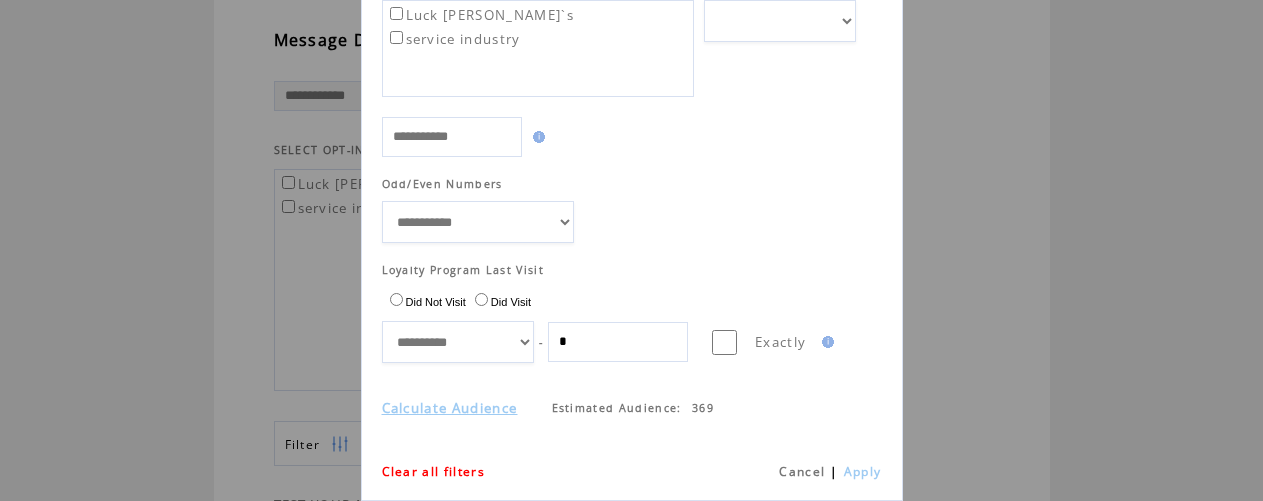 click on "*" at bounding box center (618, 342) 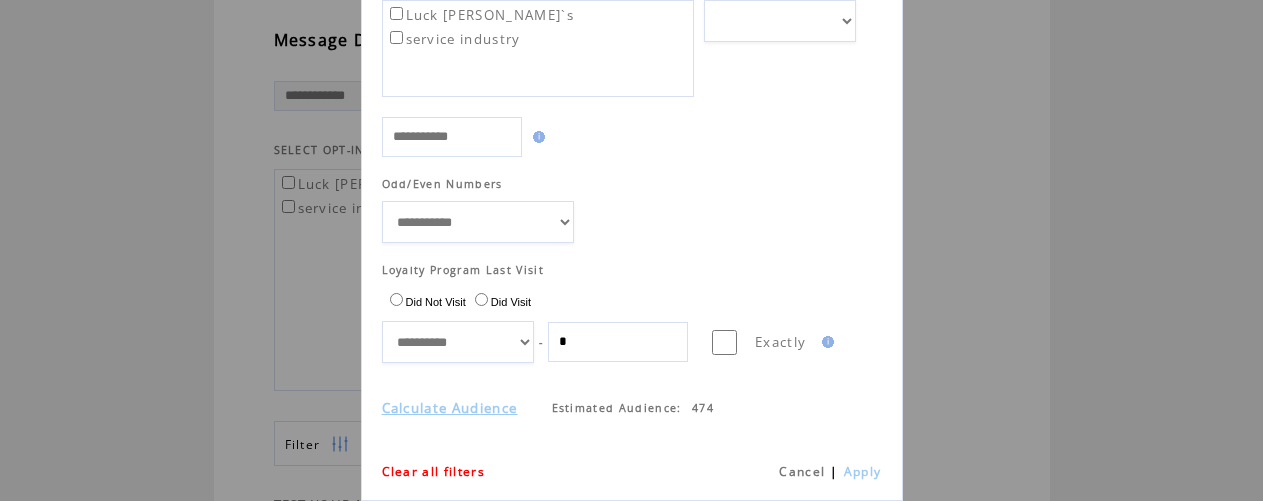 click on "*" at bounding box center (618, 342) 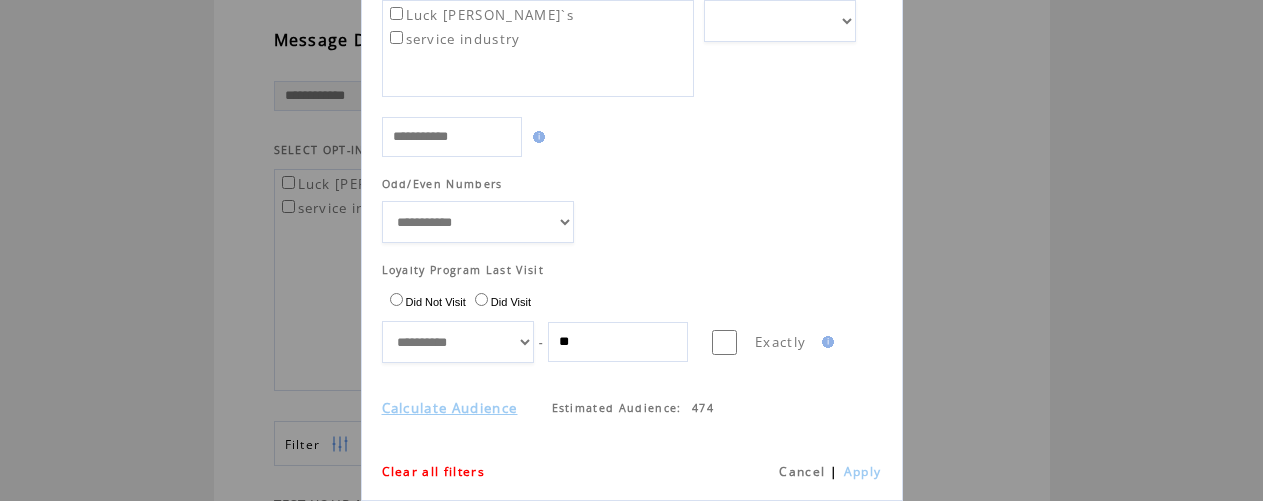 type on "**" 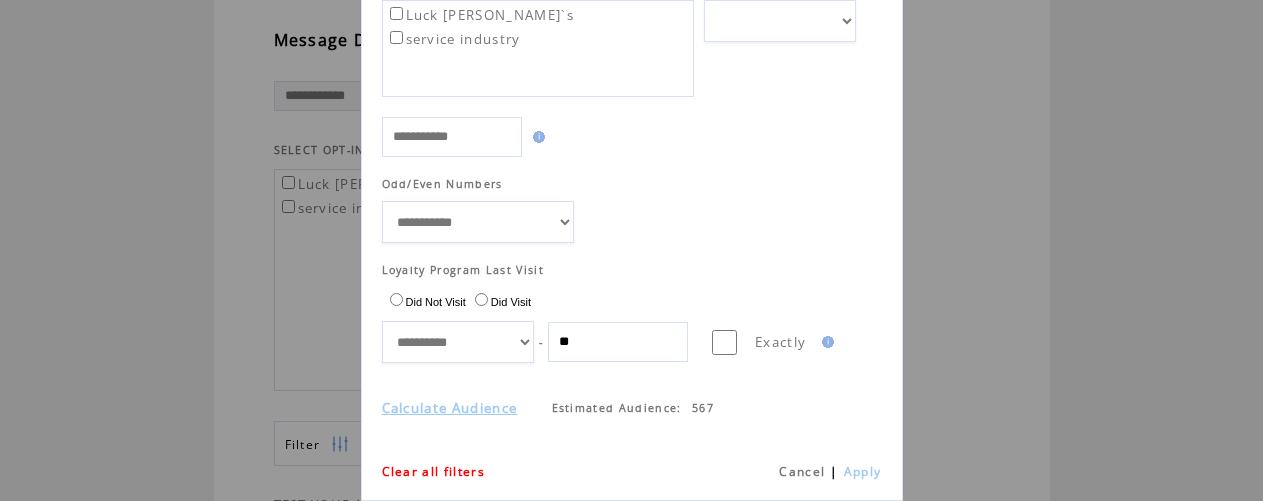 click on "Apply" at bounding box center (863, 471) 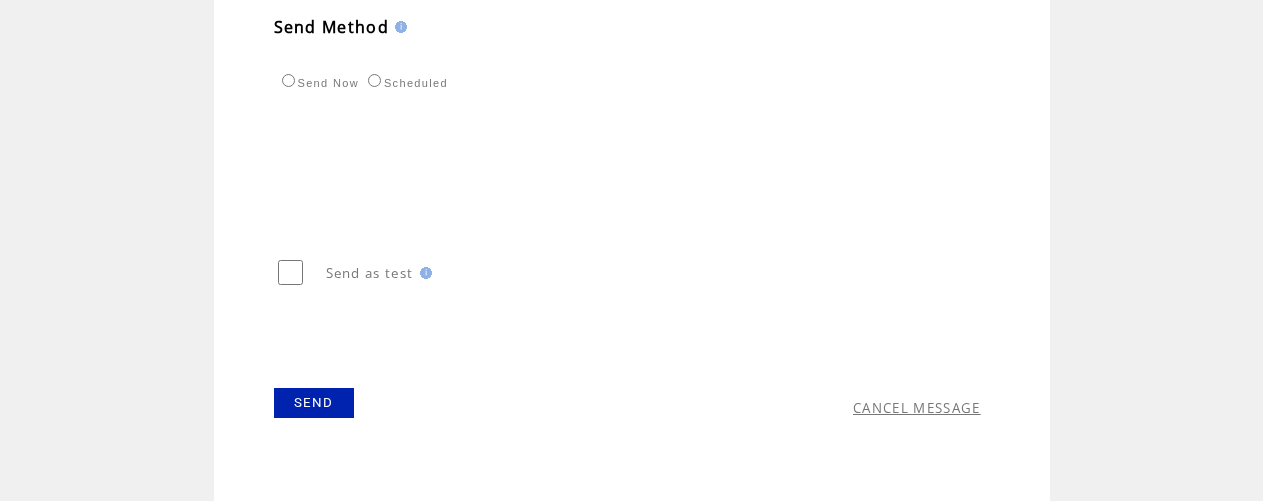 scroll, scrollTop: 839, scrollLeft: 0, axis: vertical 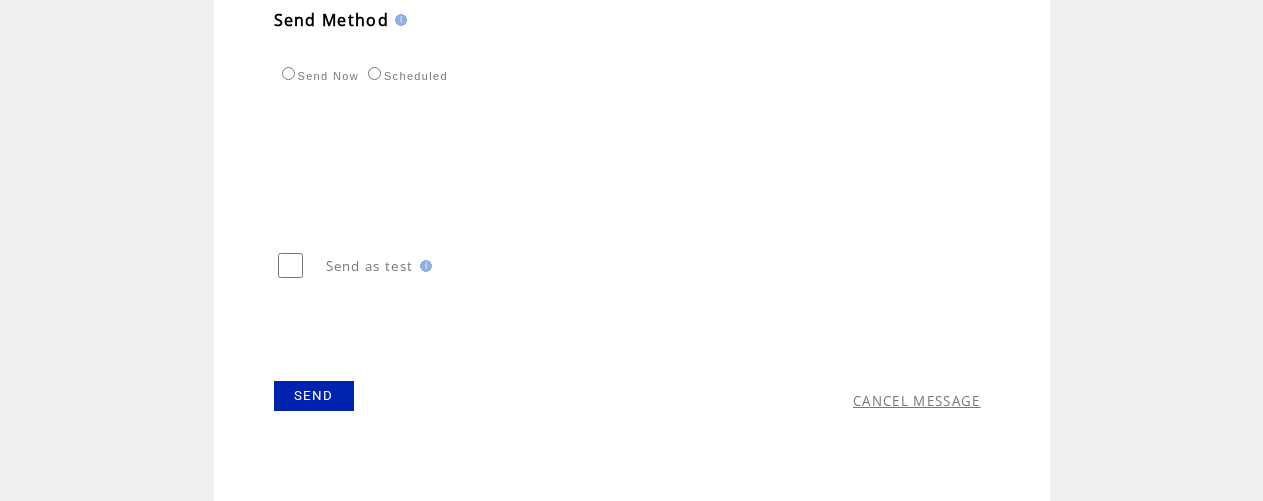click on "SEND" at bounding box center (314, 396) 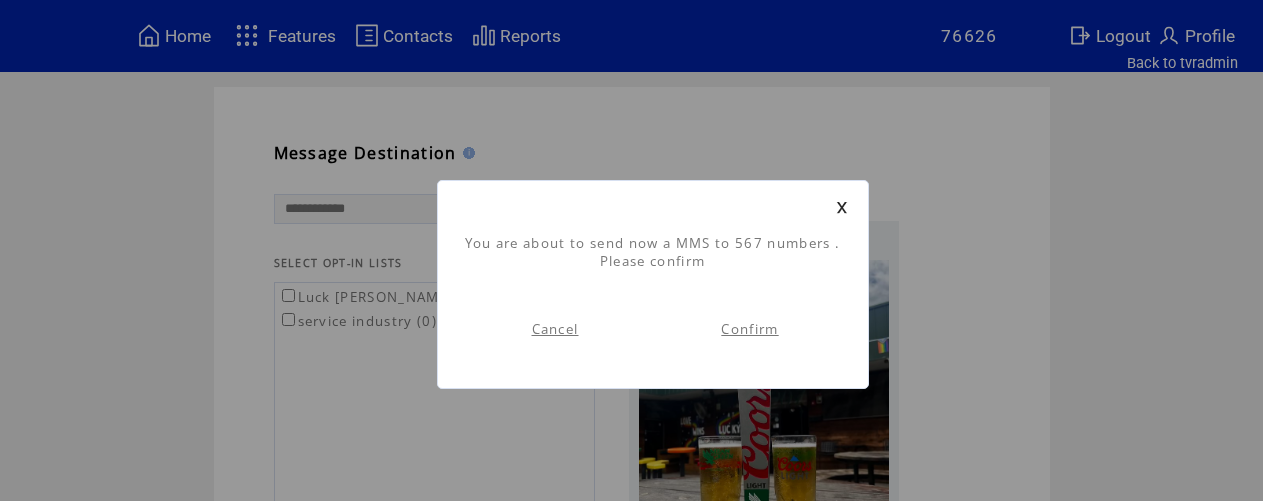 scroll, scrollTop: 1, scrollLeft: 0, axis: vertical 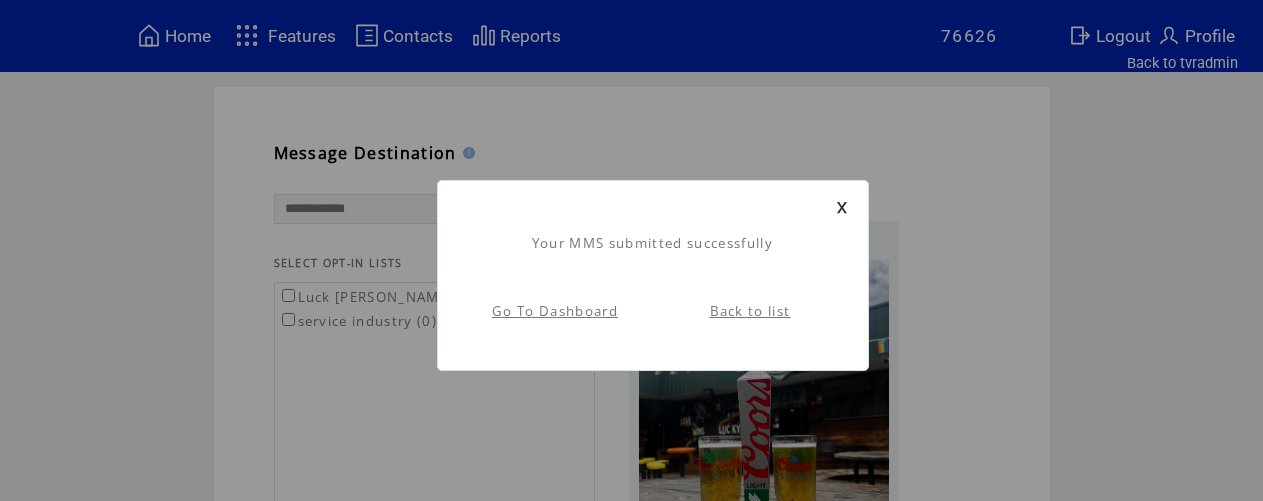 click on "Go To Dashboard" at bounding box center (555, 311) 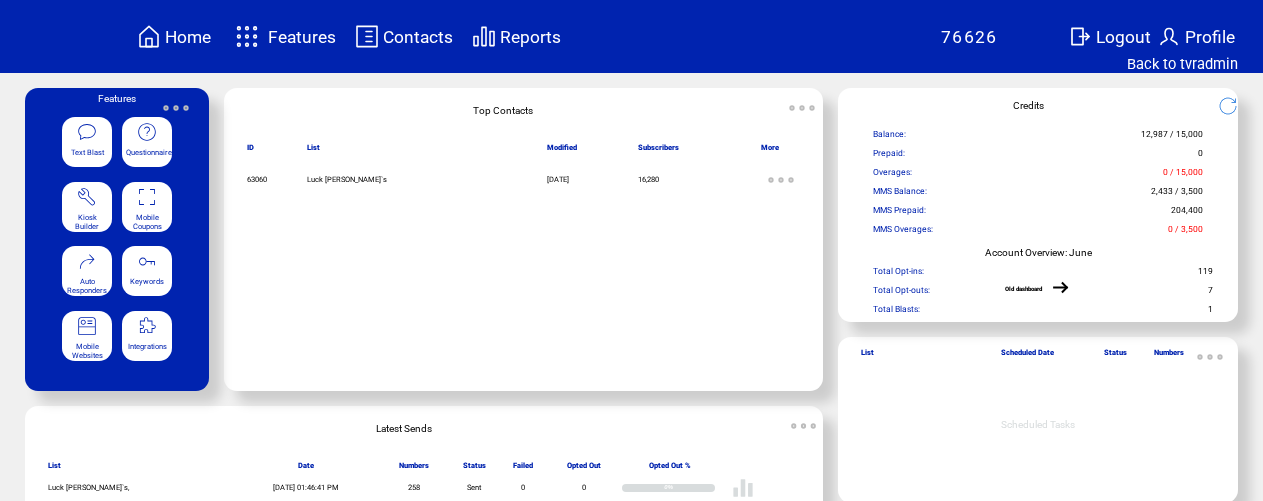 scroll, scrollTop: 0, scrollLeft: 0, axis: both 